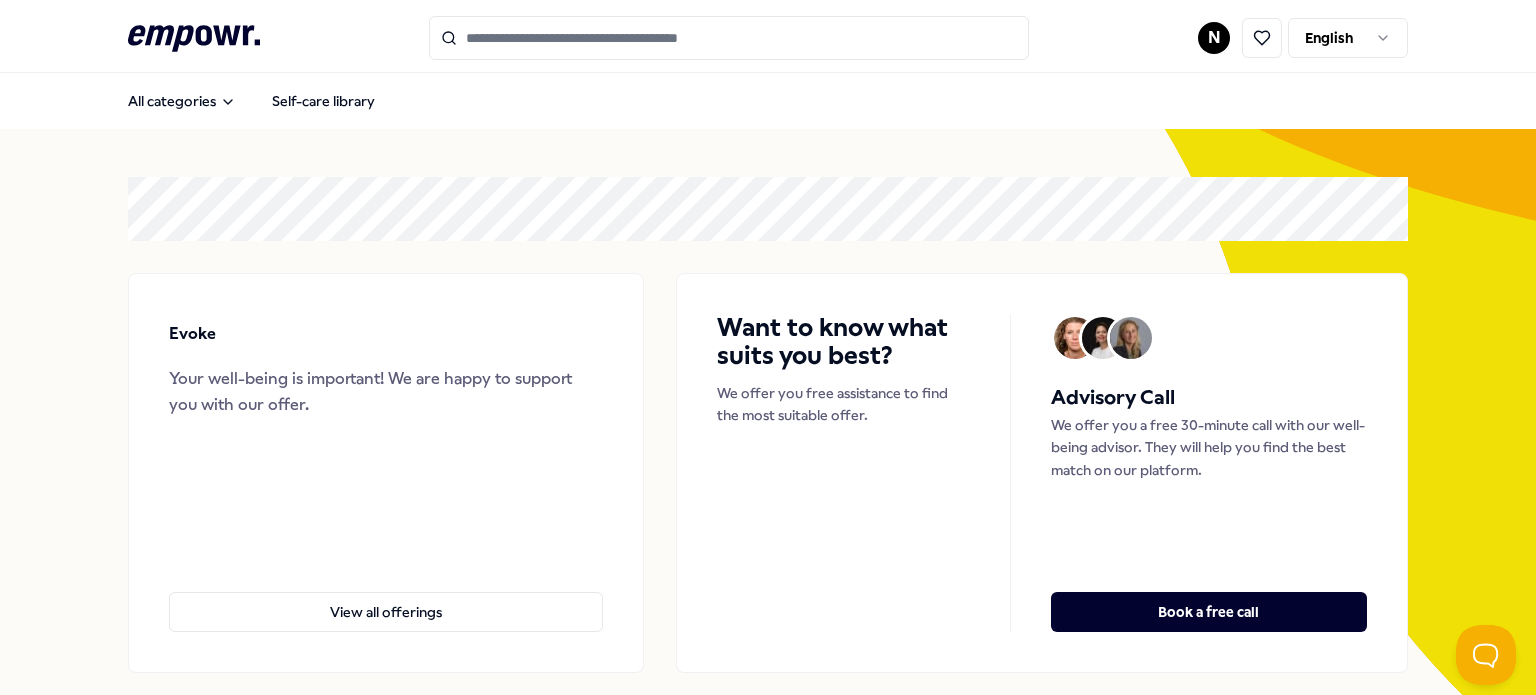 scroll, scrollTop: 0, scrollLeft: 0, axis: both 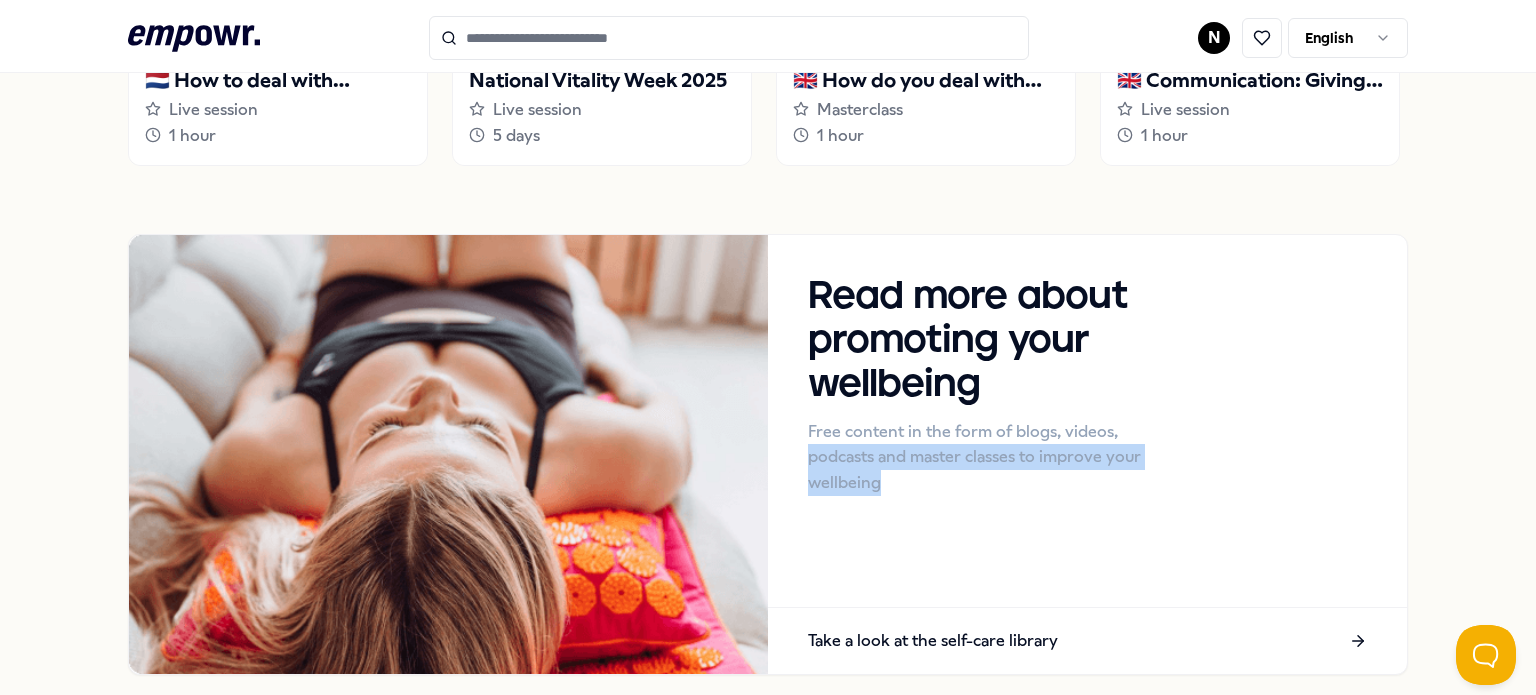 drag, startPoint x: 1472, startPoint y: 568, endPoint x: 1508, endPoint y: 403, distance: 168.88162 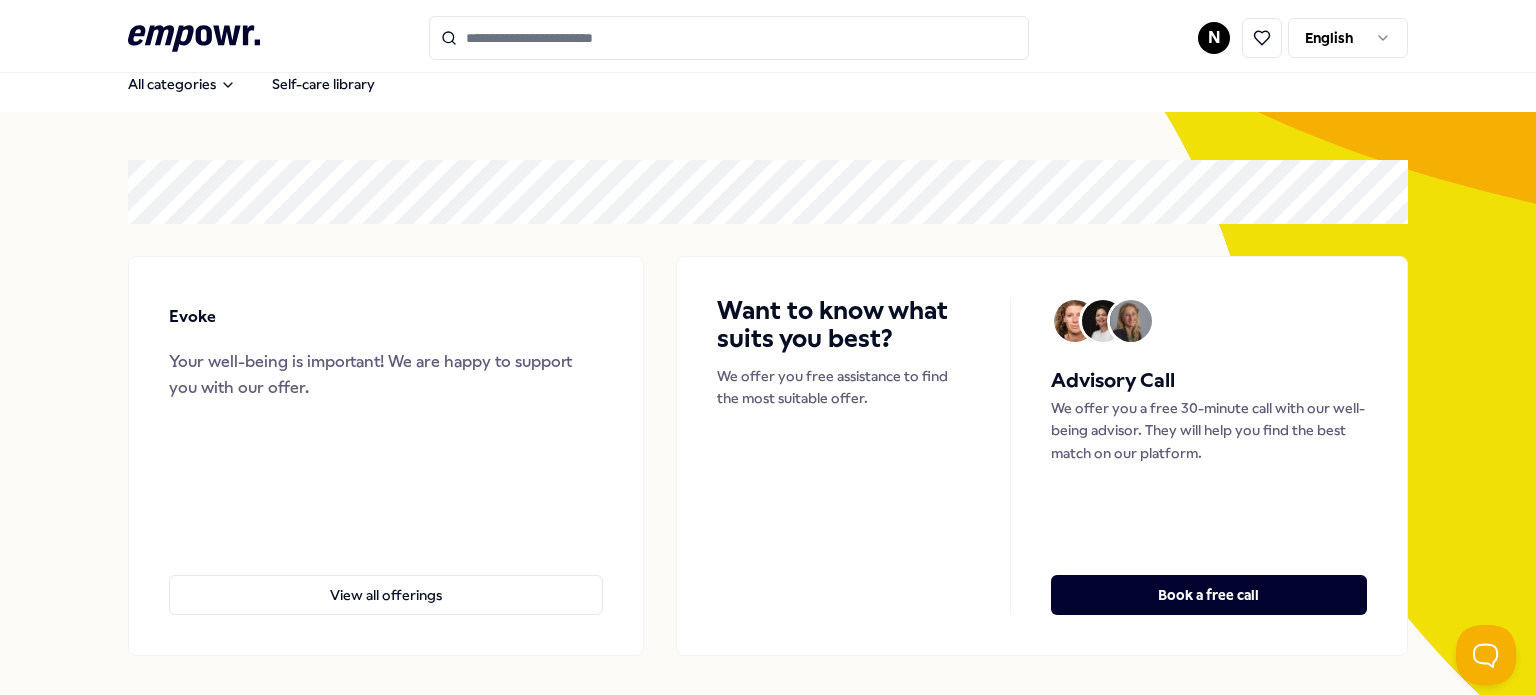 scroll, scrollTop: 0, scrollLeft: 0, axis: both 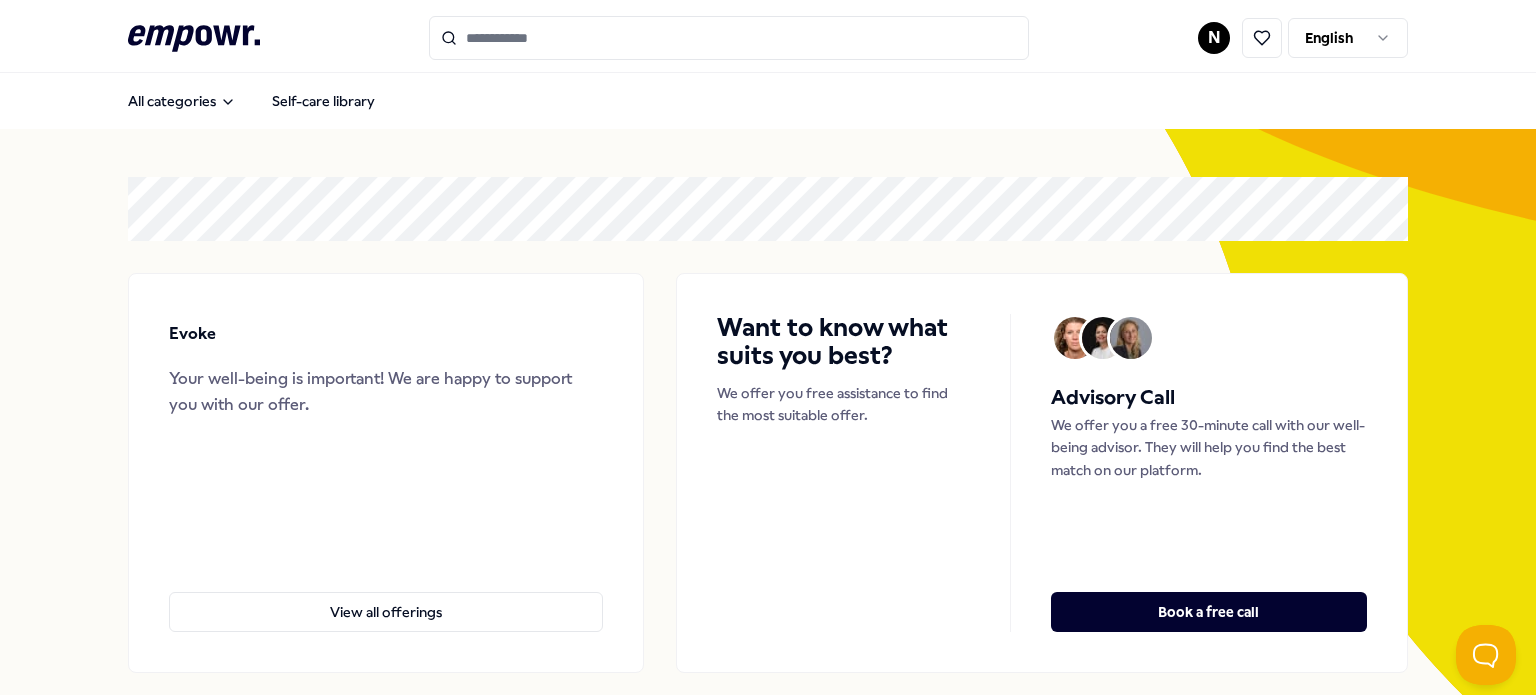 click at bounding box center [729, 38] 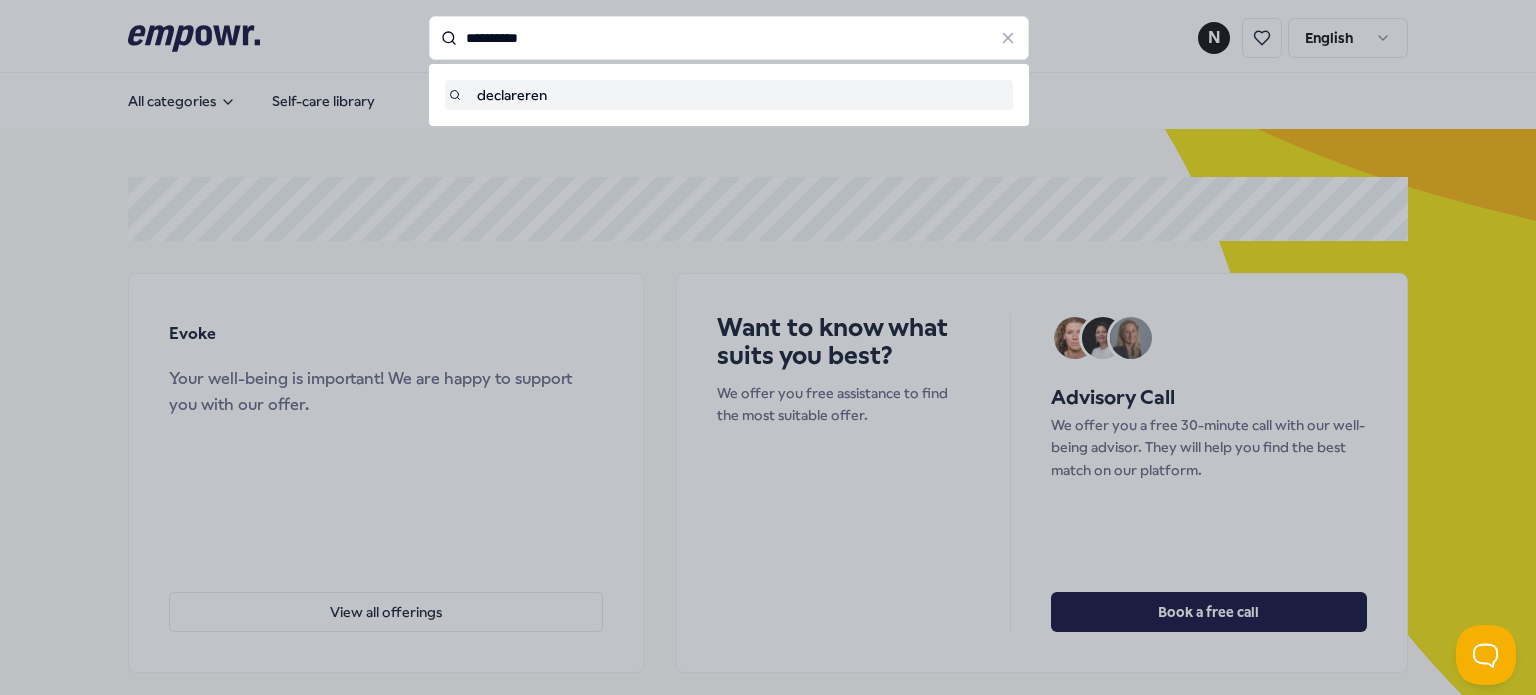 type on "**********" 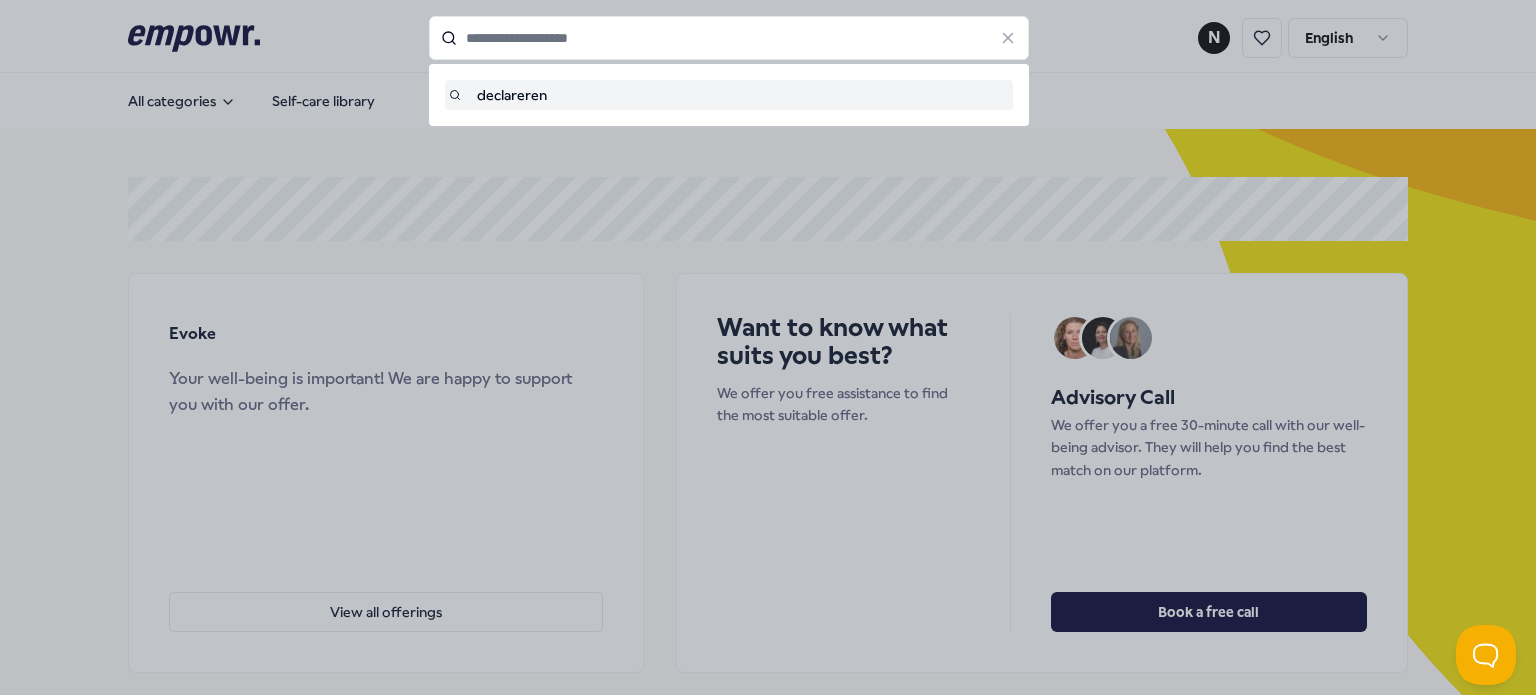 type on "**********" 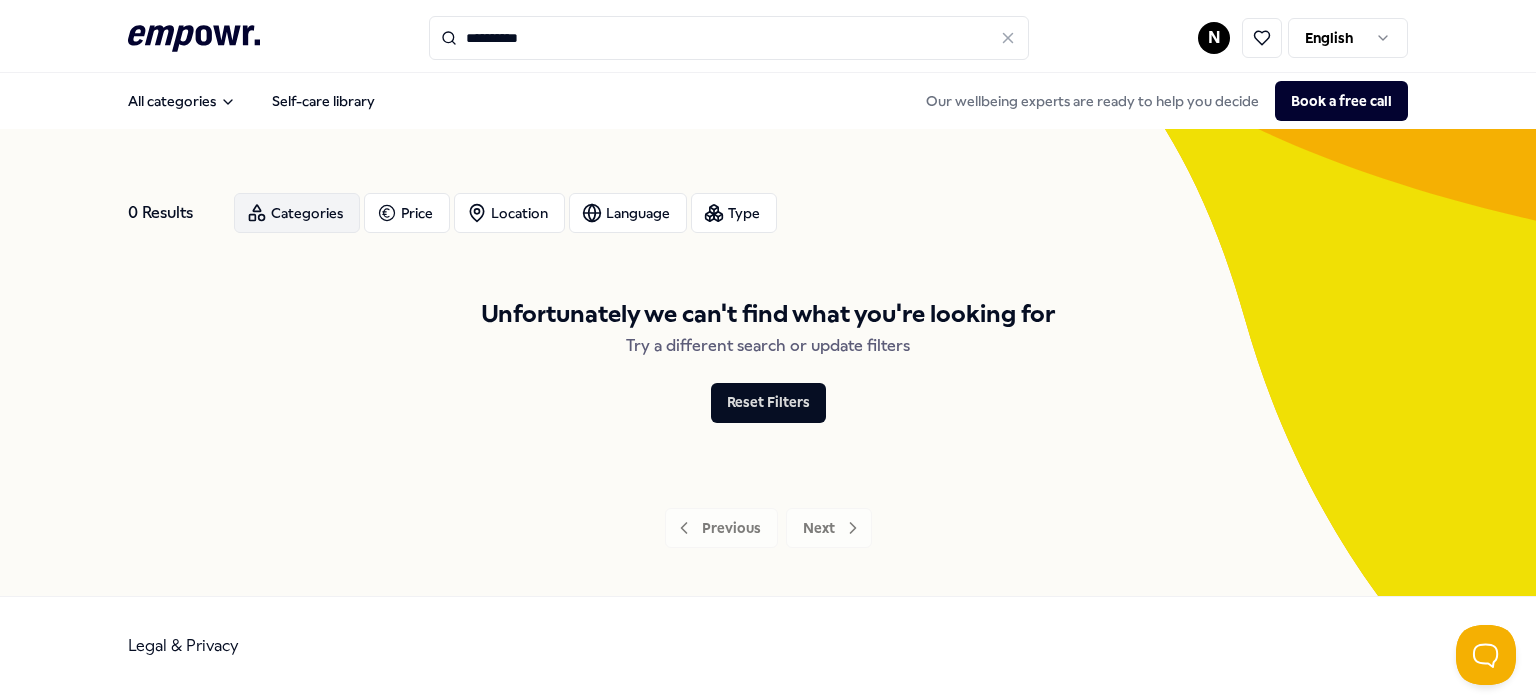 click on "Categories" at bounding box center [297, 213] 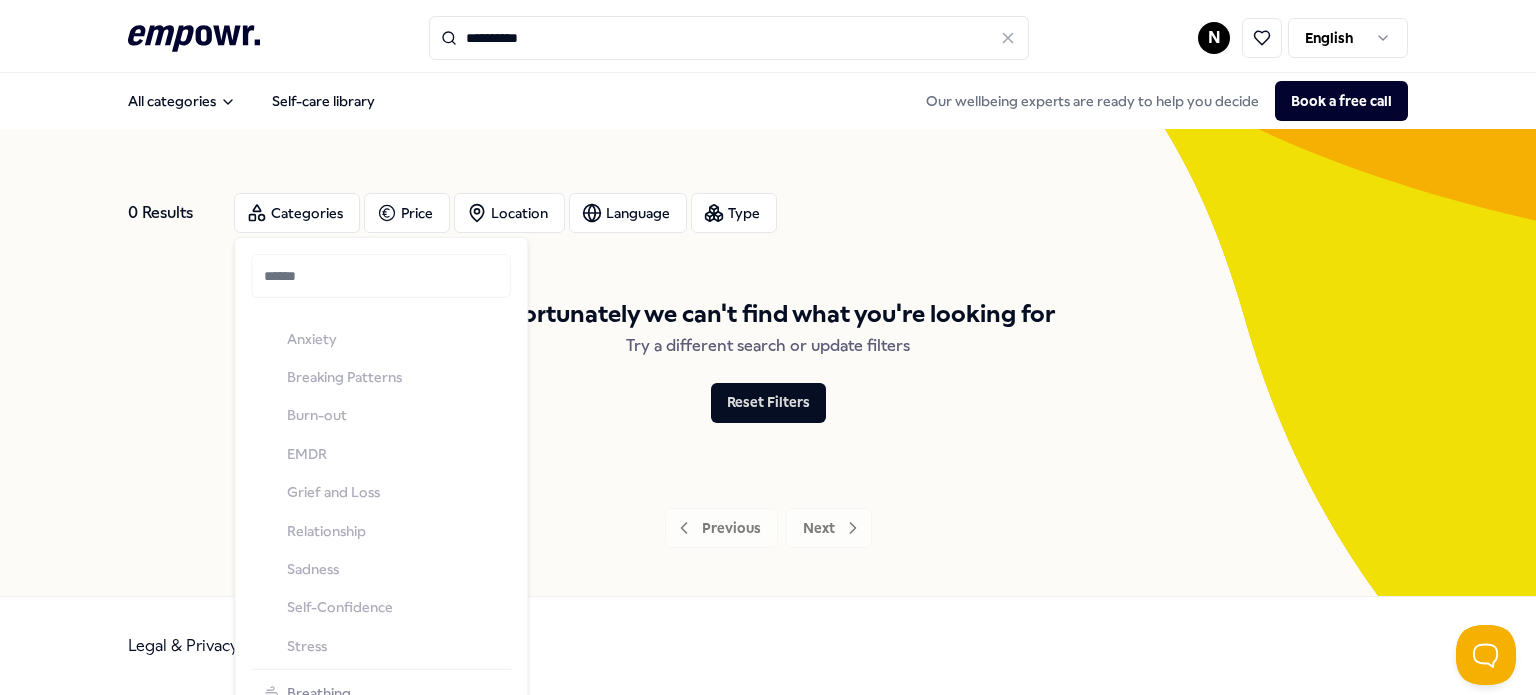 scroll, scrollTop: 1055, scrollLeft: 0, axis: vertical 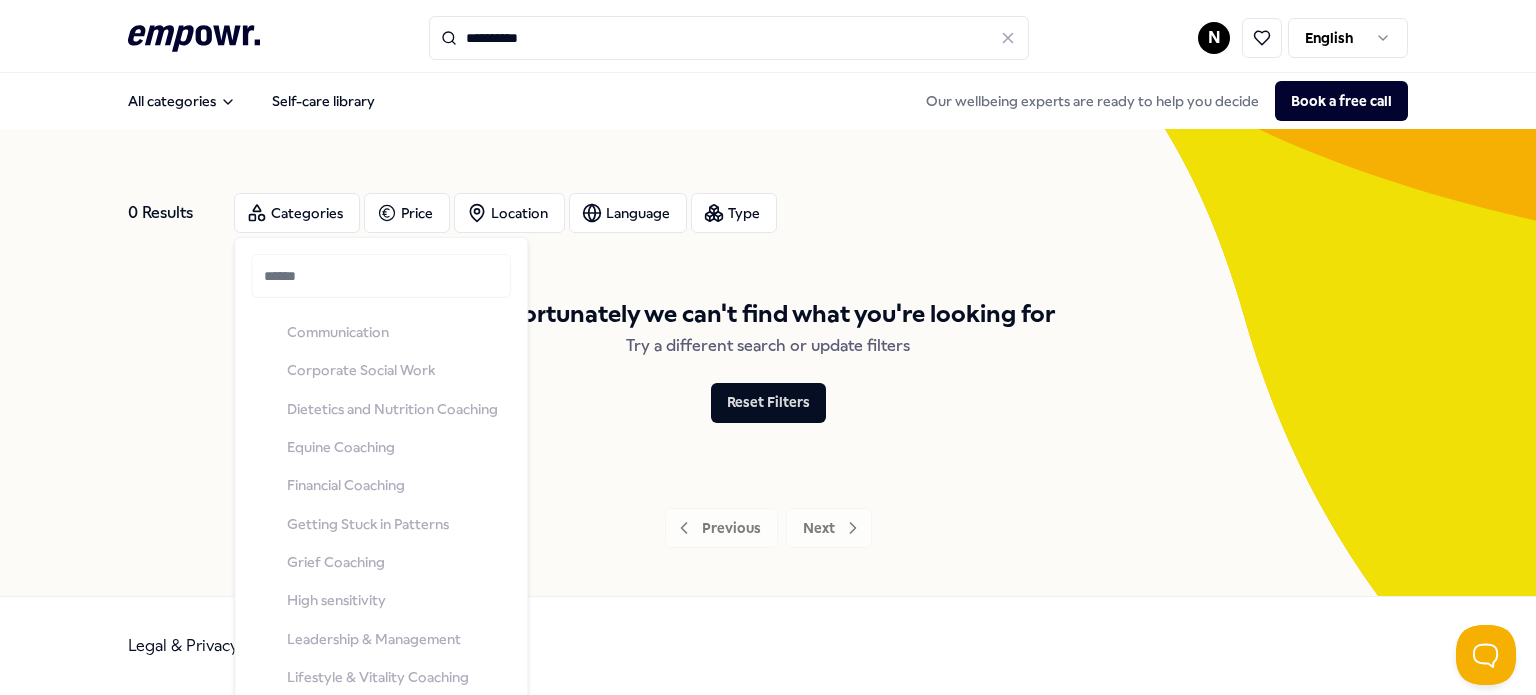click on "Unfortunately we can't find what you're looking for Try a different search or update filters Reset Filters" at bounding box center [768, 358] 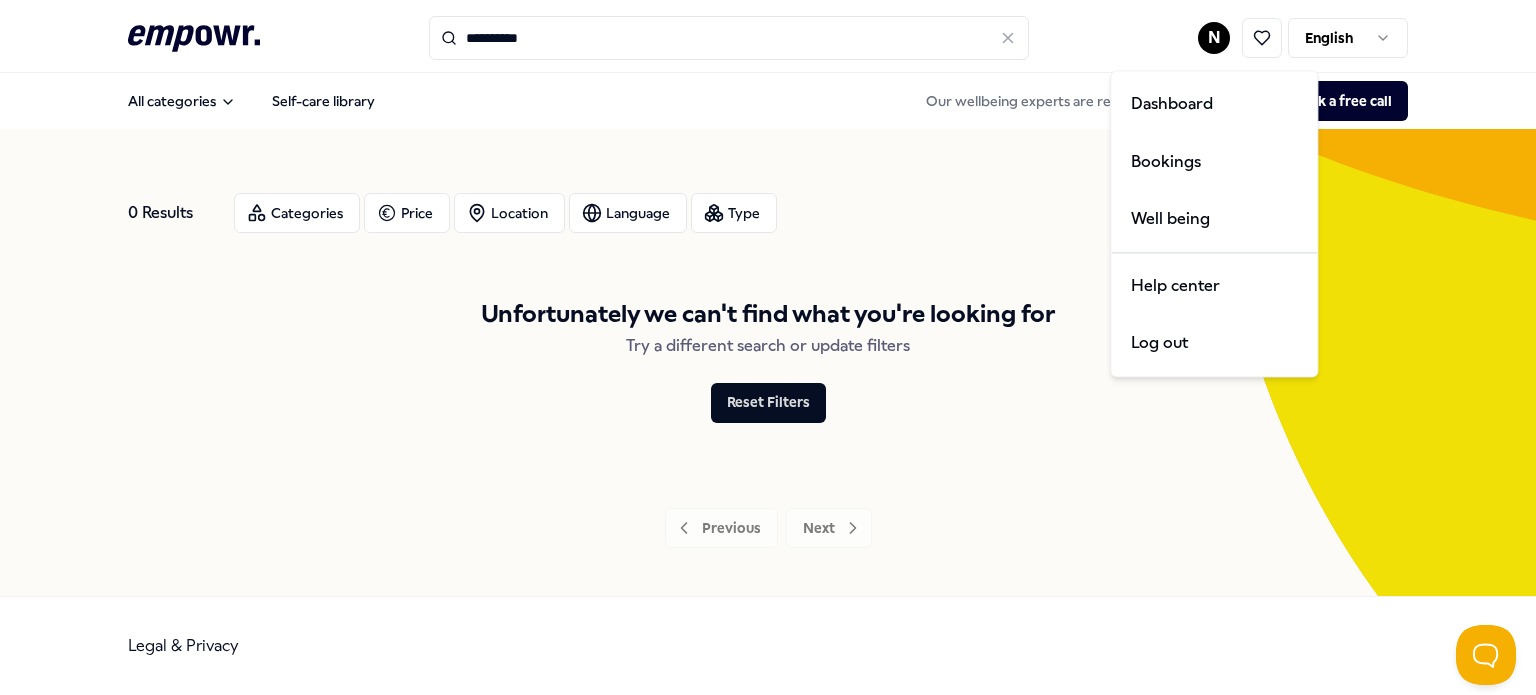 click on "**********" at bounding box center (768, 347) 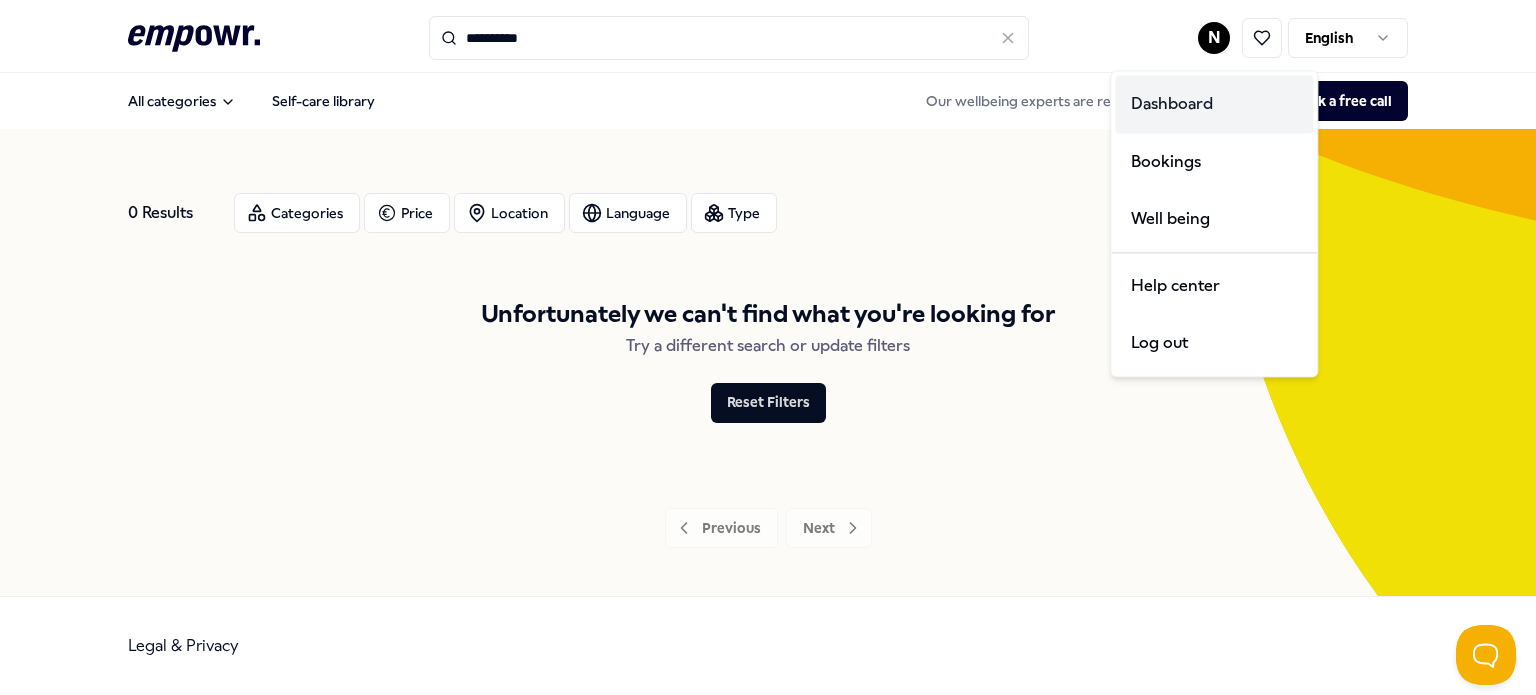click on "Dashboard" at bounding box center [1214, 104] 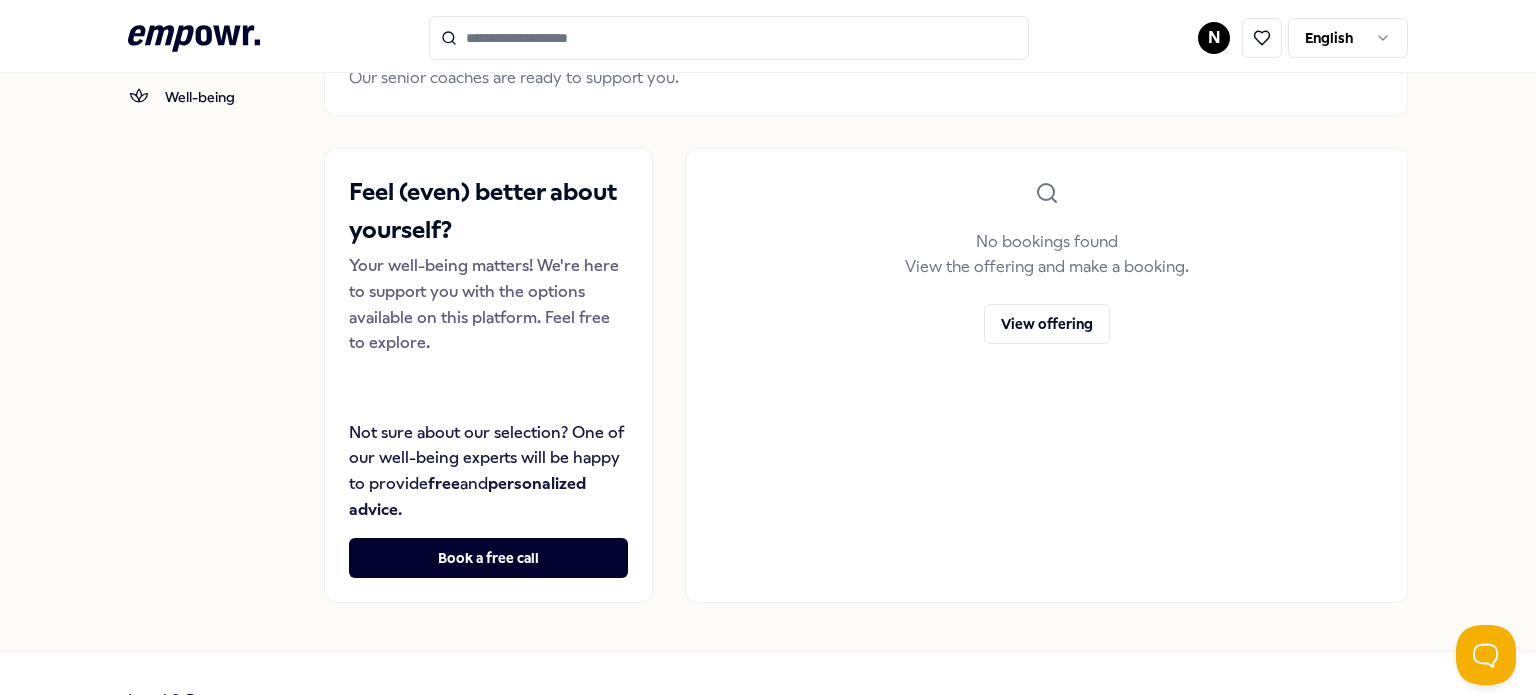 scroll, scrollTop: 0, scrollLeft: 0, axis: both 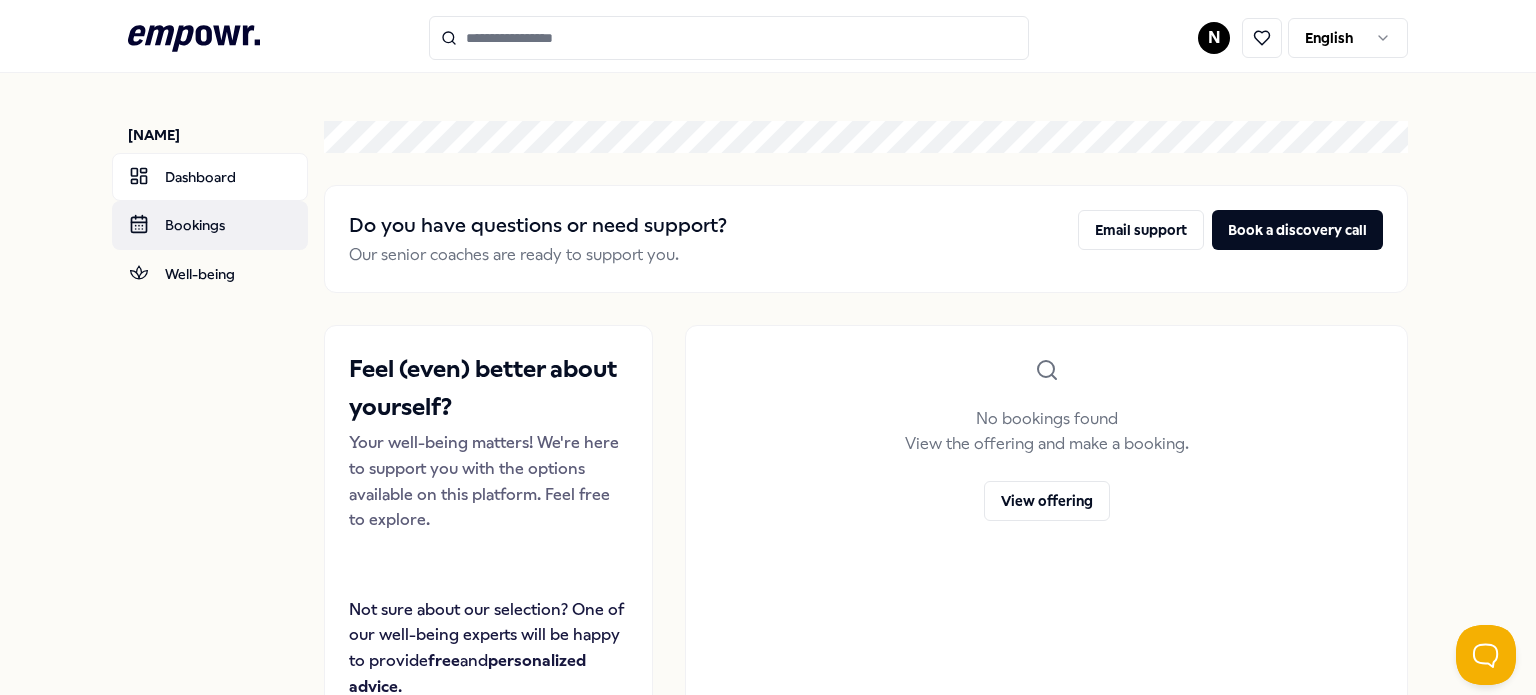 click on "Bookings" at bounding box center (210, 225) 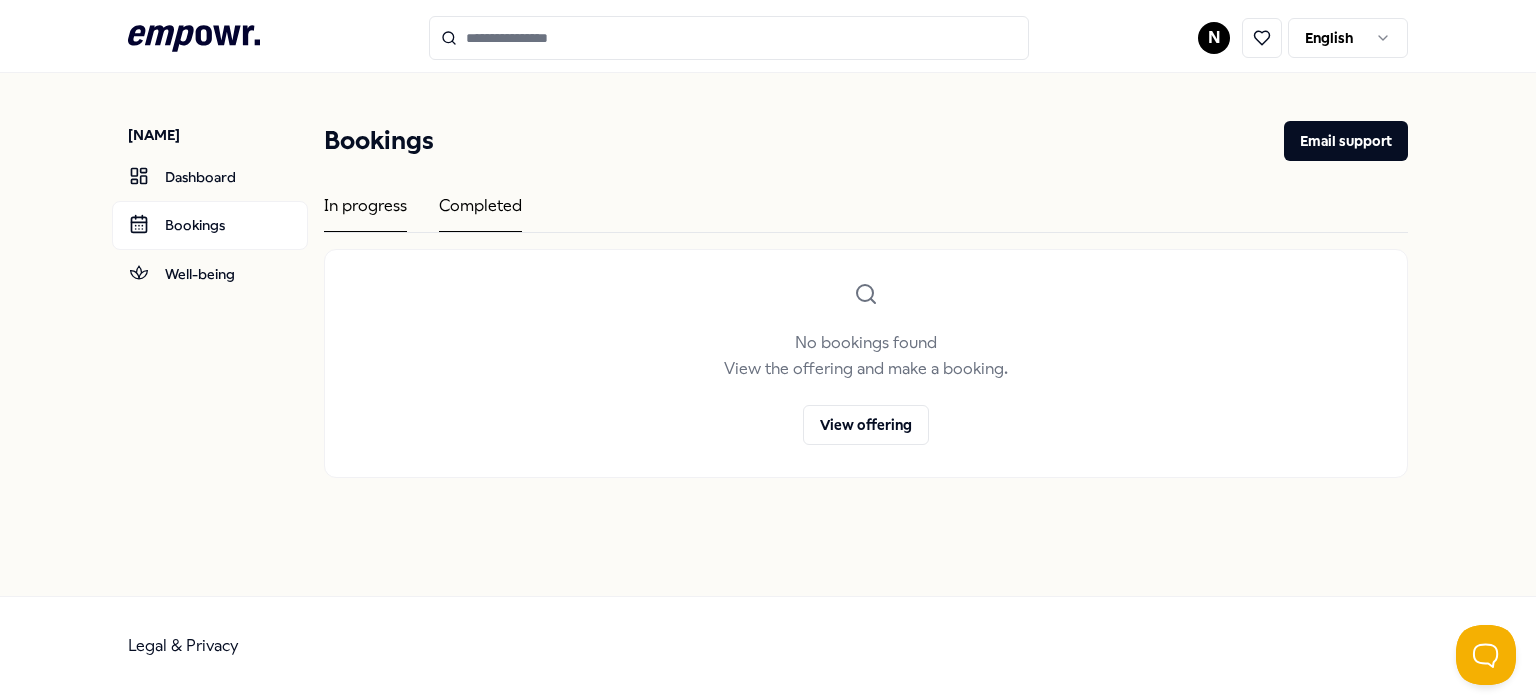 click on "Completed" at bounding box center (480, 212) 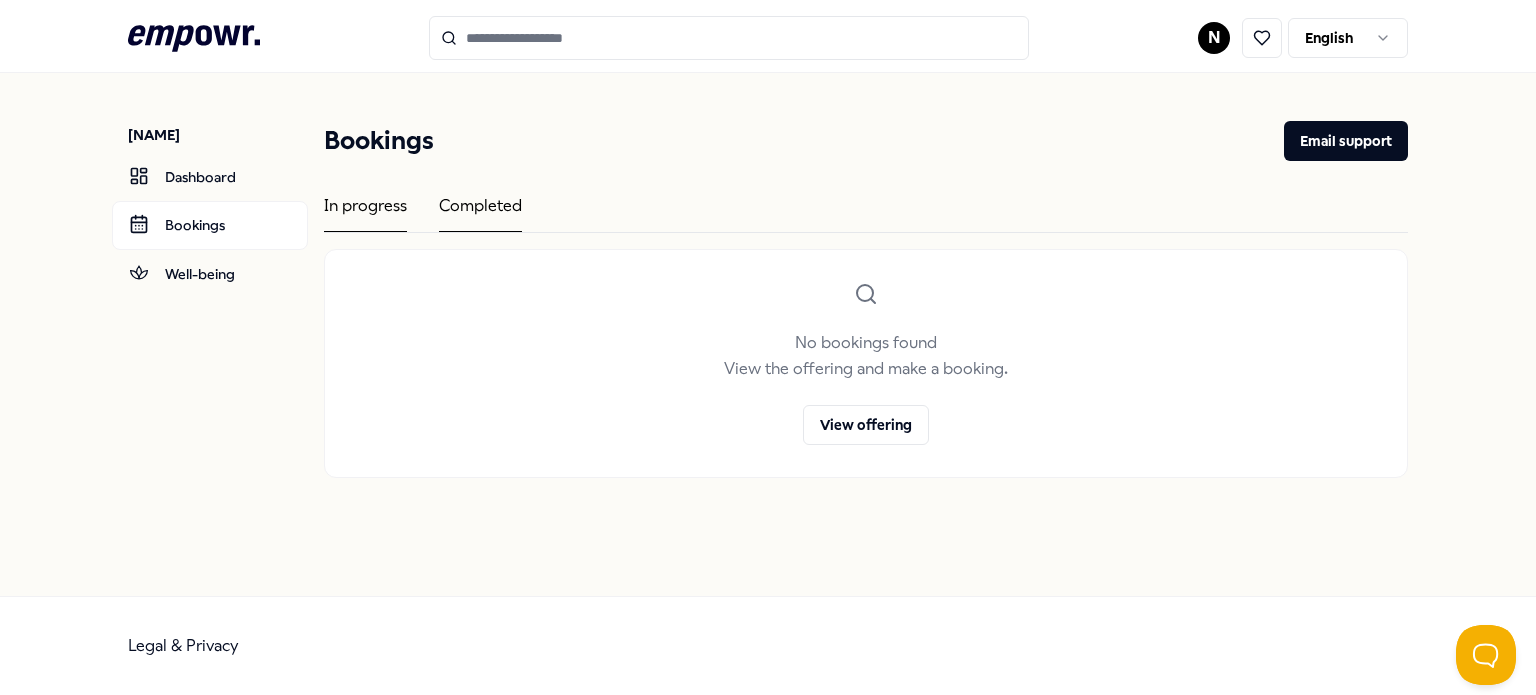 click on "In progress" at bounding box center (365, 212) 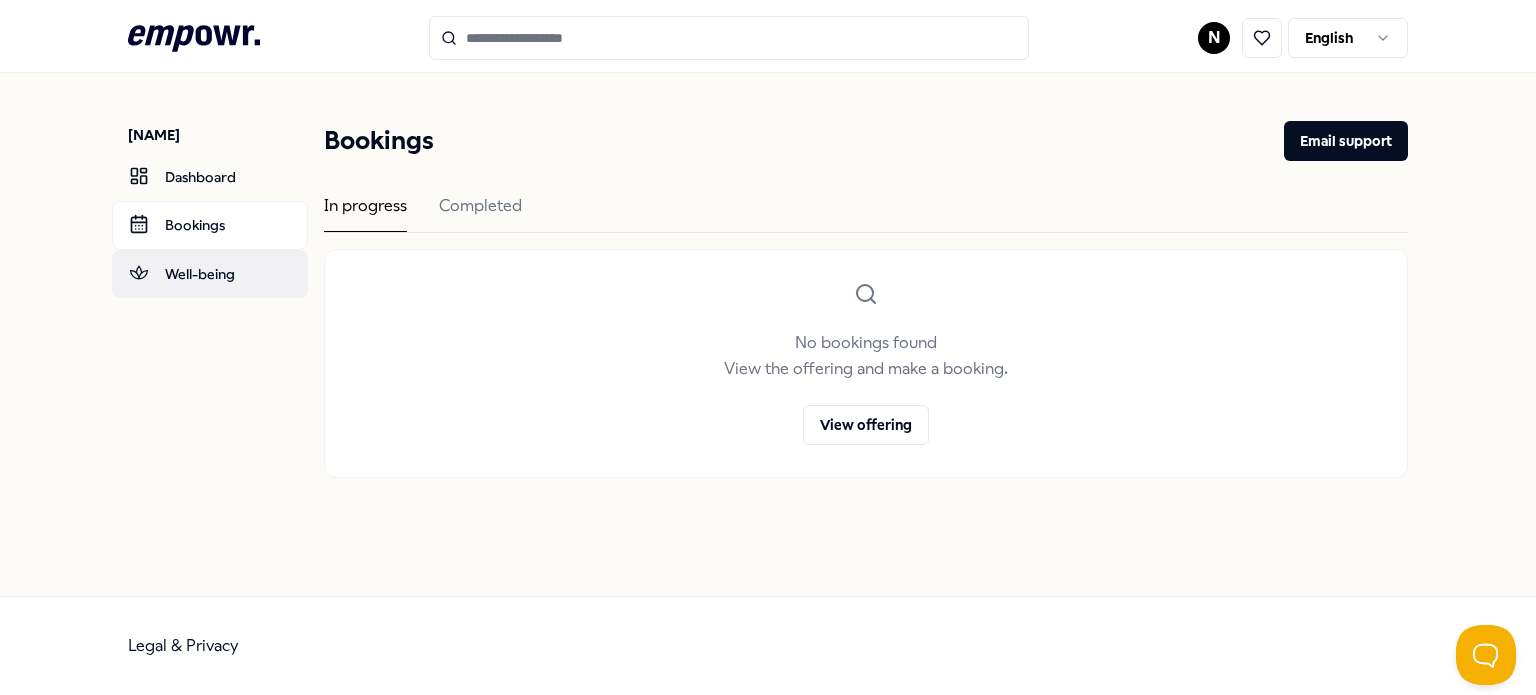 click on "Well-being" at bounding box center (210, 274) 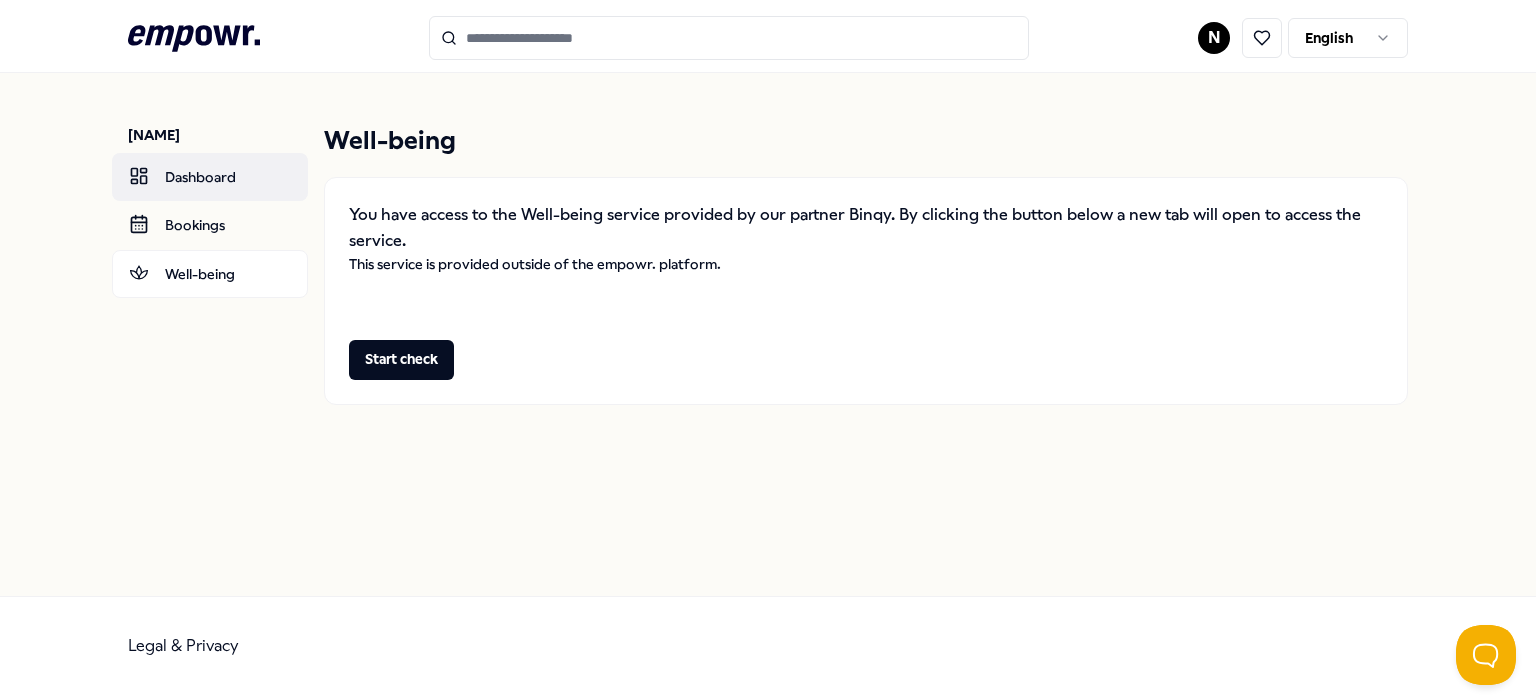 click on "Dashboard" at bounding box center (210, 177) 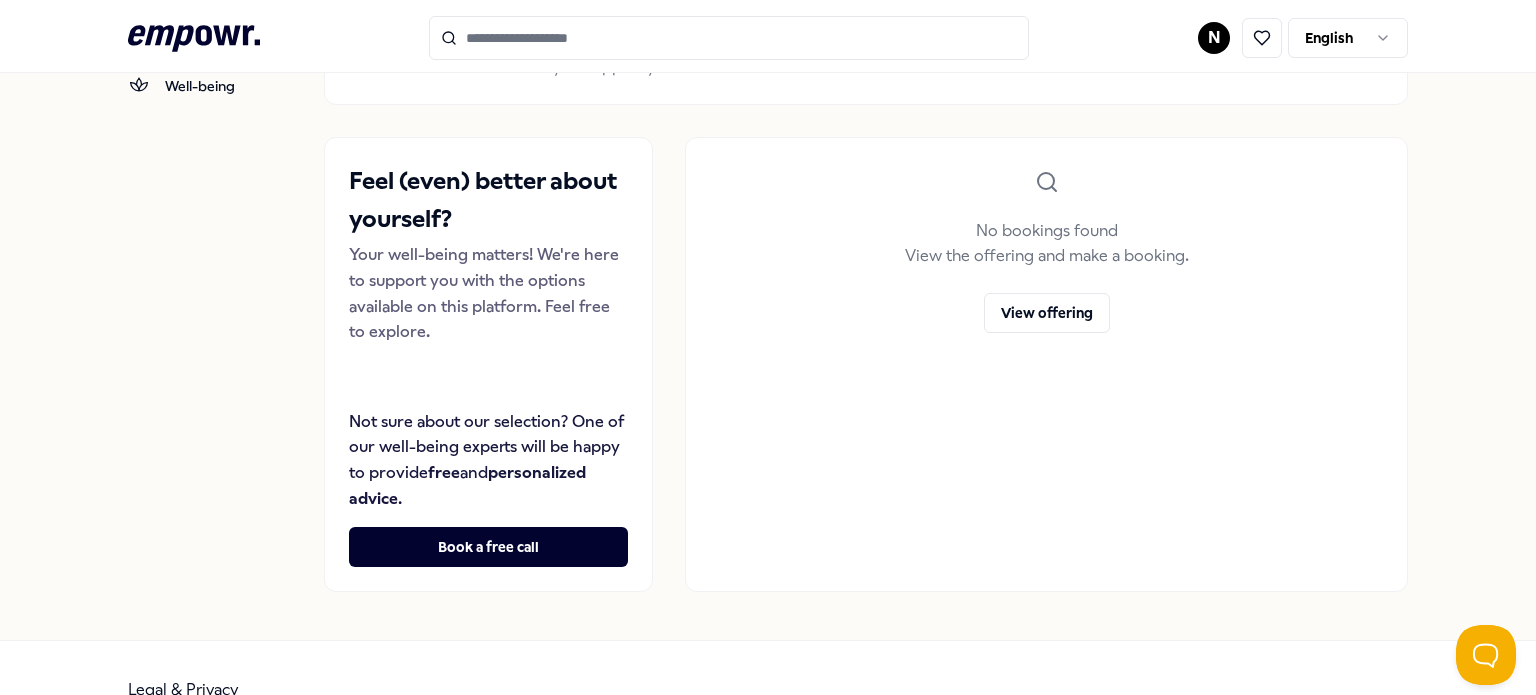 scroll, scrollTop: 230, scrollLeft: 0, axis: vertical 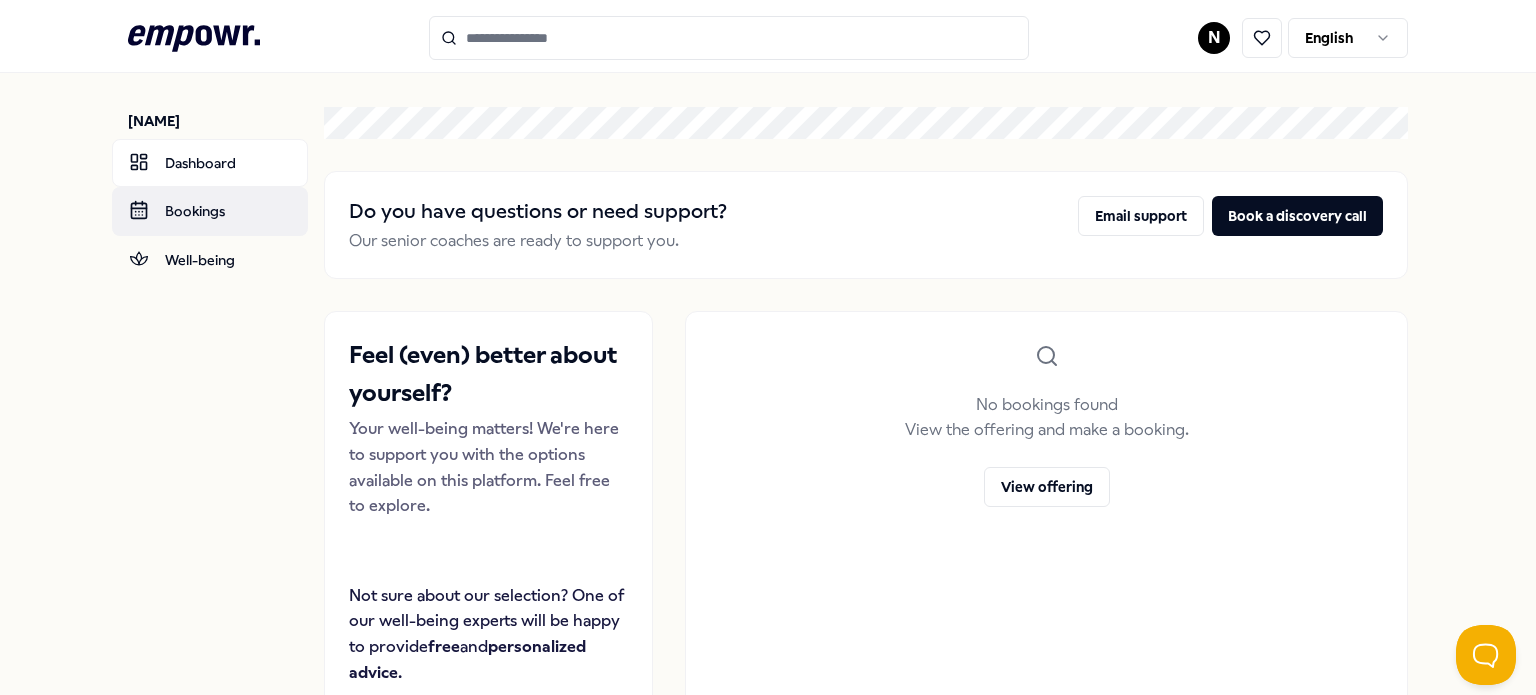 click on "Bookings" at bounding box center [210, 211] 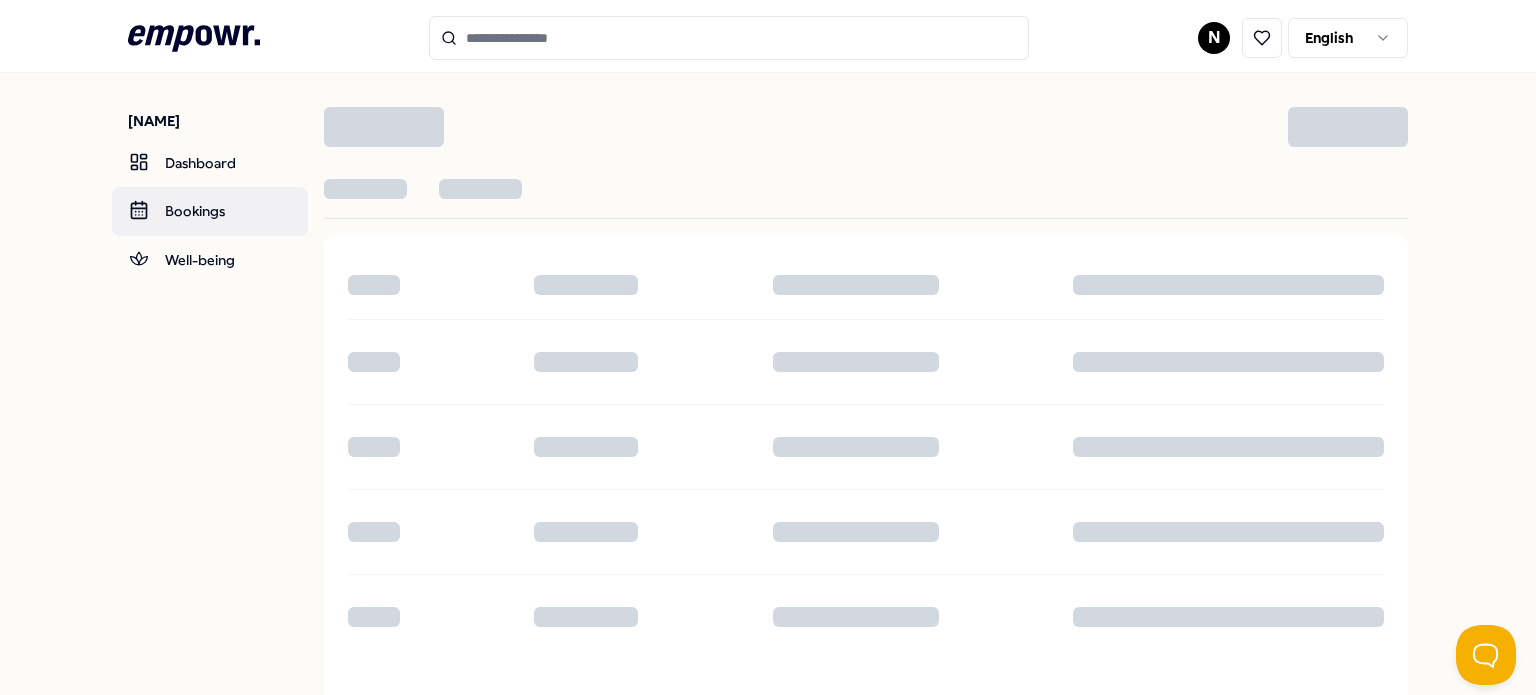 scroll, scrollTop: 0, scrollLeft: 0, axis: both 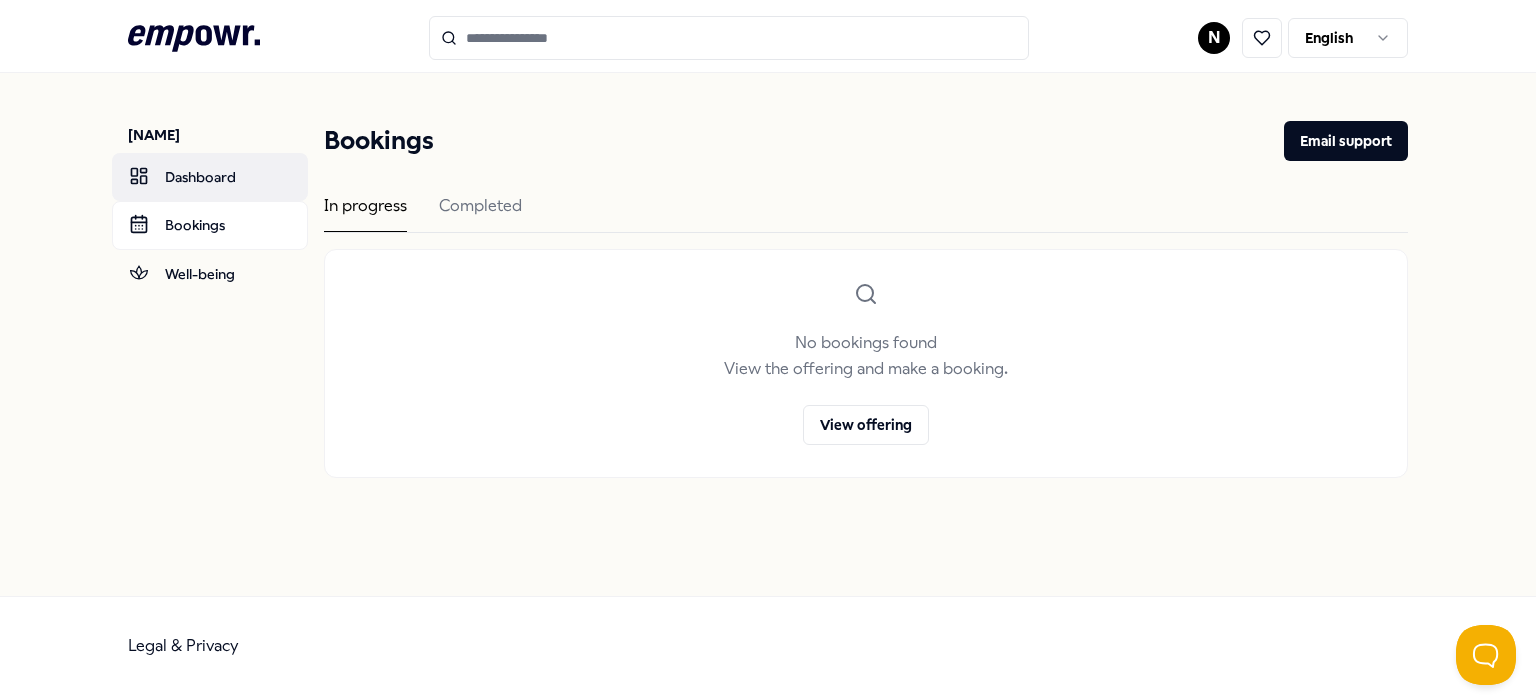 click on "Dashboard" at bounding box center [210, 177] 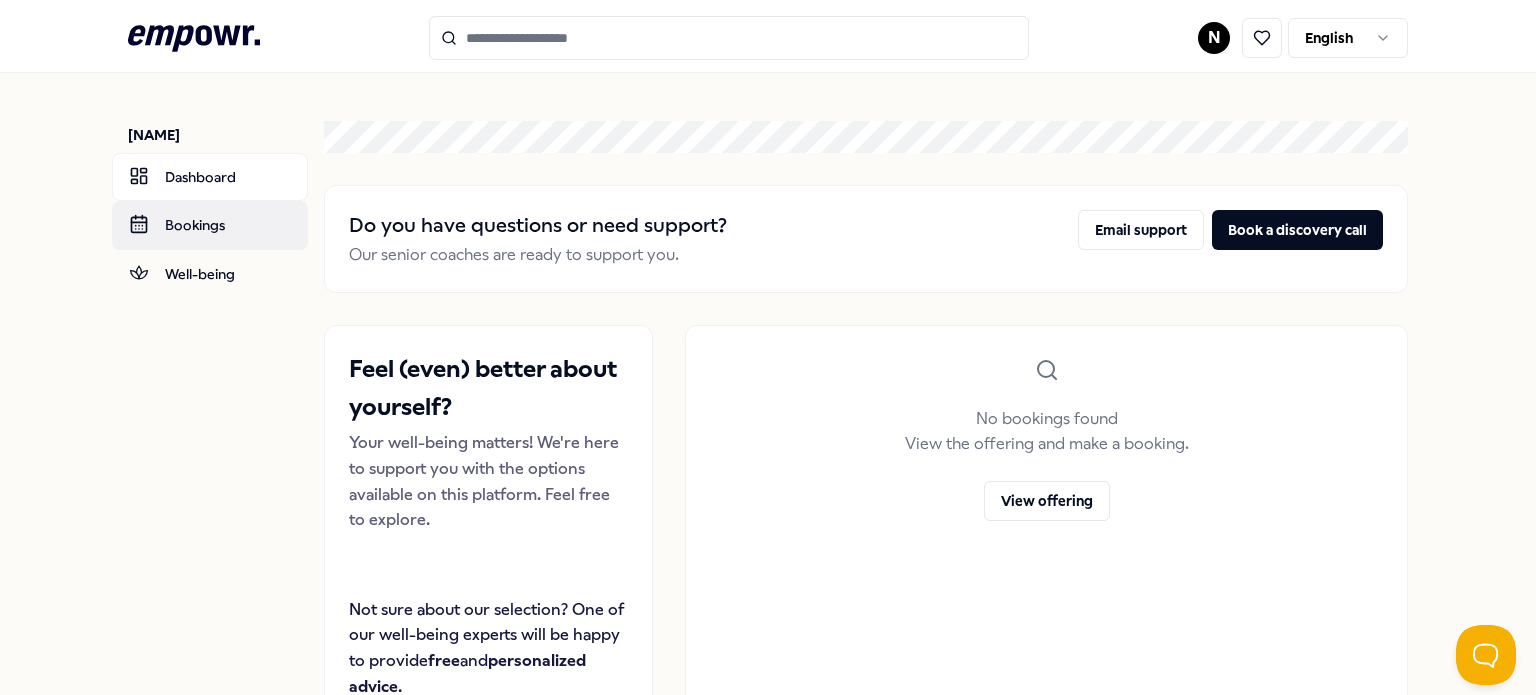 click on "Bookings" at bounding box center [210, 225] 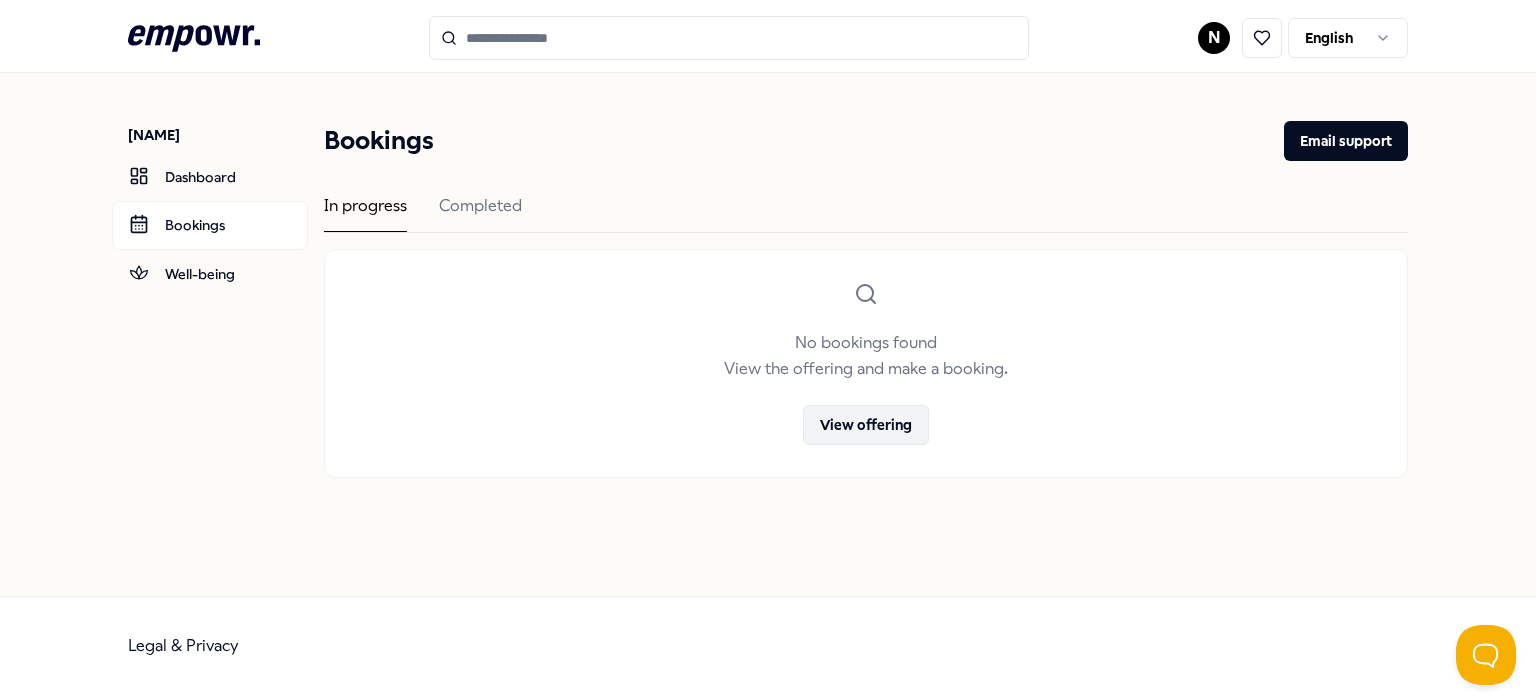 click on "View offering" at bounding box center (866, 425) 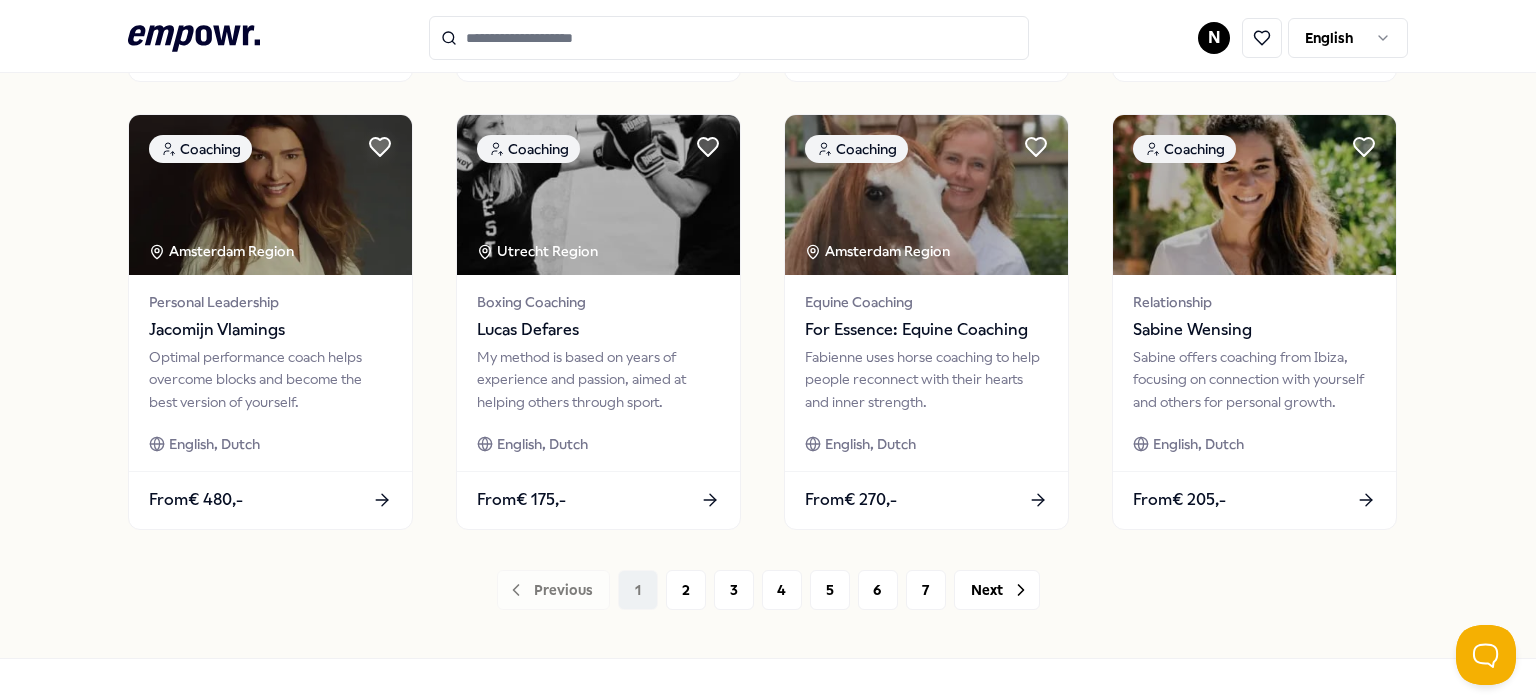 scroll, scrollTop: 1092, scrollLeft: 0, axis: vertical 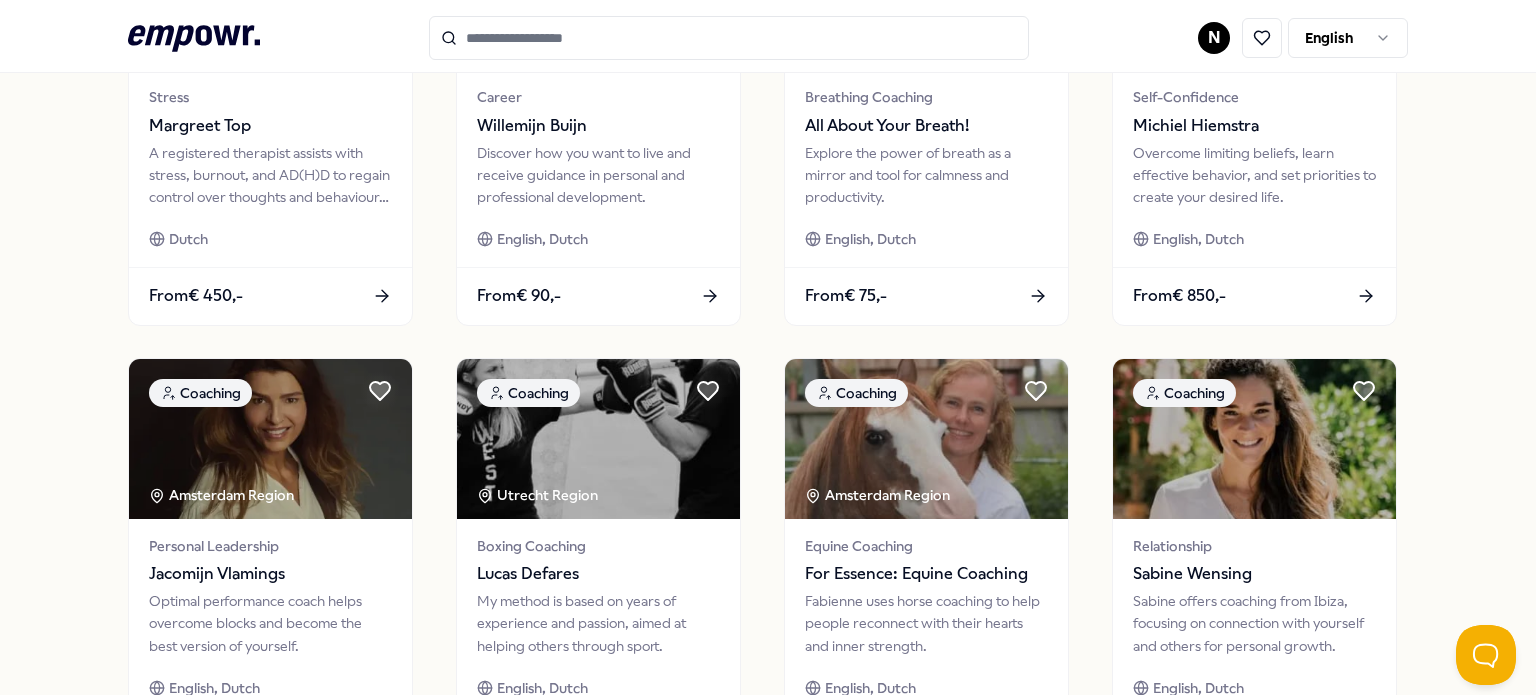 click on "211 Results Reset Filters Coaching Price Location Language Type Reset Filters Coaching [CITY] Region   Setting Boundaries [NAME] Break patterns, reduce stress, gain confidence, regain vitality, and choose
yourself with this coaching. English, Dutch From  € 490,- Coaching [CITY] Region   + 1 Burn-out [NAME] Coaching helps with difficult choices, stress, worry, and restlessness in both
work and personal life. English, Dutch From  € 220,- Coaching [STATE] West Region   + 1 Personal Leadership [NAME] Guidance in personal leadership to break patterns and achieve goals through
awareness and action. English, Dutch From  € 150,- Coaching [CITY] Region   + 2 Career [NAME] An empathetic coach assists in breaking patterns and developing self-confidence
and inner strength to make desired choices and take steps. English, Dutch From  € 150,- Coaching [STATE] West Region   + 1 Stress [NAME] Dutch From  € 450,- Coaching [CITY] Region   Career From      1" at bounding box center (768, 121) 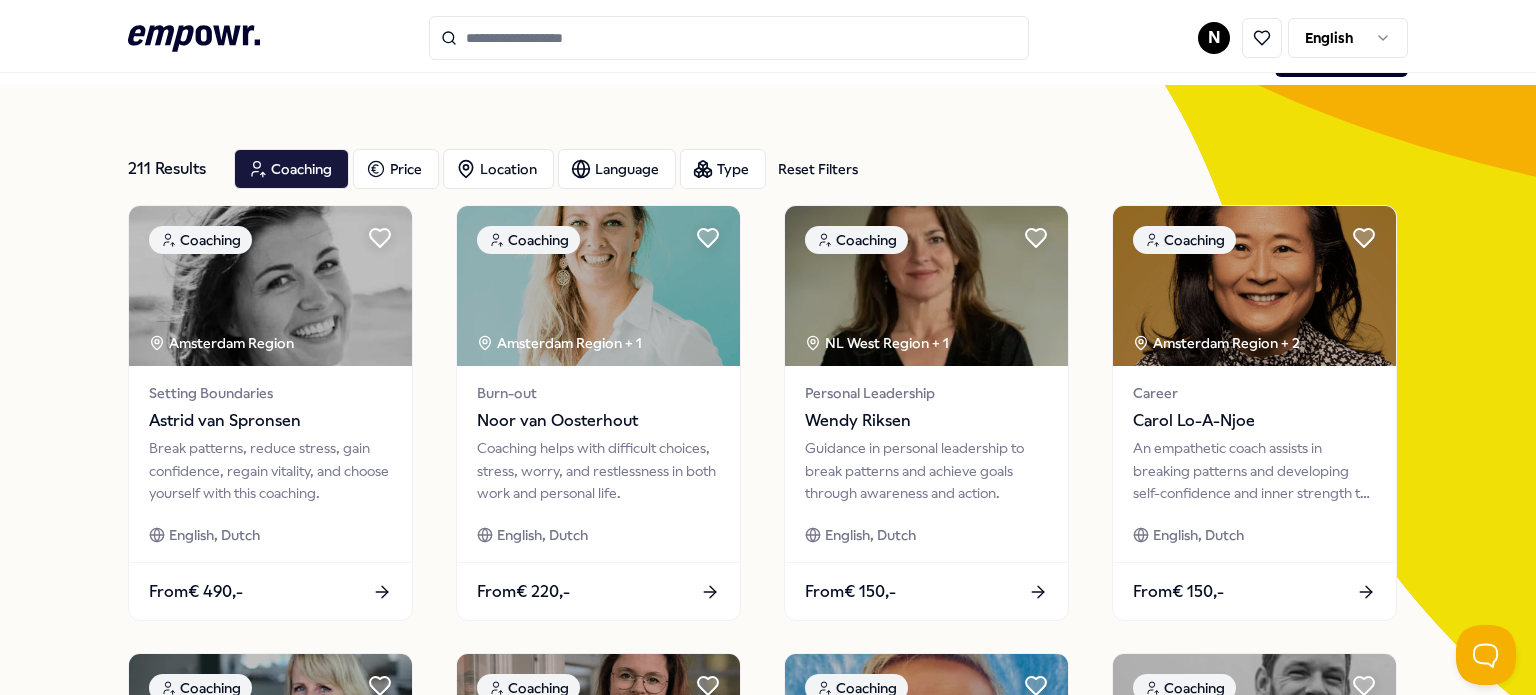 scroll, scrollTop: 33, scrollLeft: 0, axis: vertical 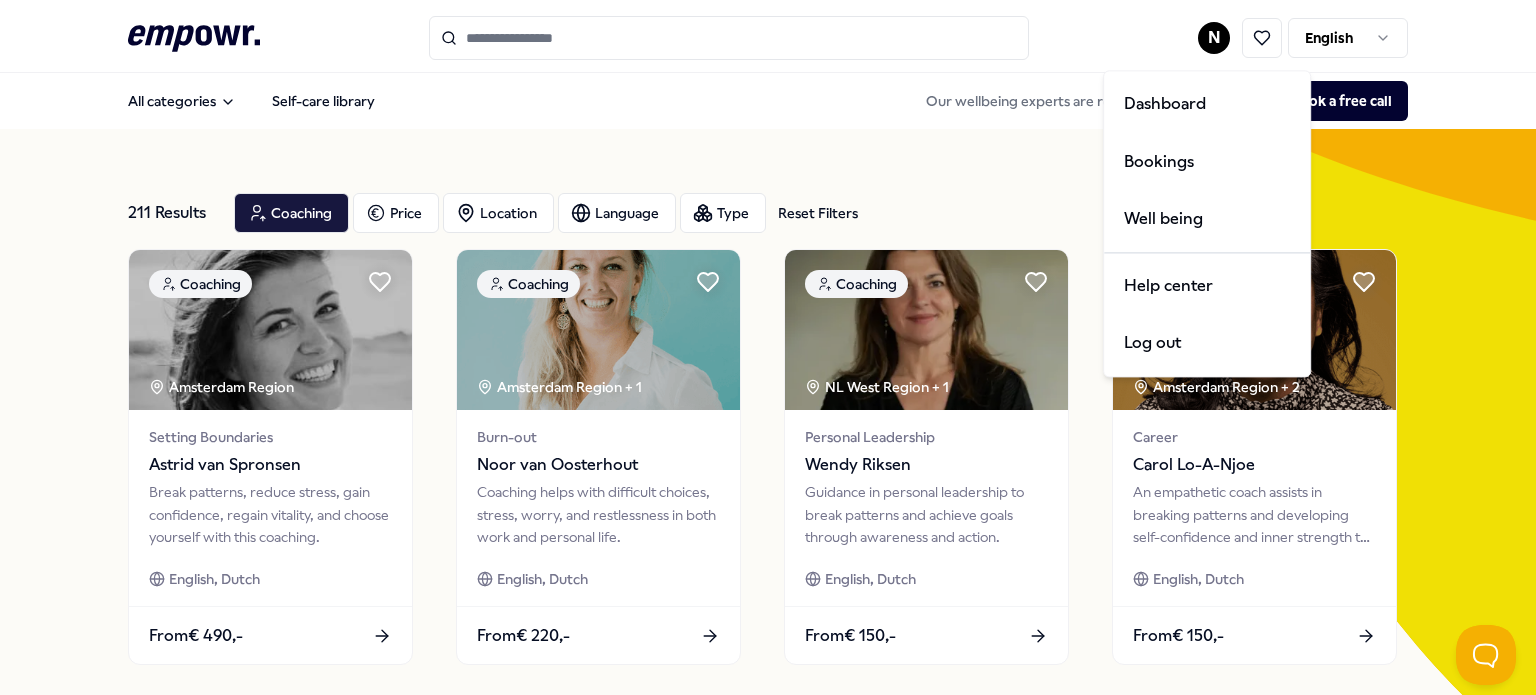 click on ".empowr-logo_svg__cls-1{fill:#03032f} N English All categories   Self-care library Our wellbeing experts are ready to help you decide Book a free call 211 Results Reset Filters Coaching Price Location Language Type Reset Filters Coaching [CITY] Region   Setting Boundaries [NAME] Break patterns, reduce stress, gain confidence, regain vitality, and choose
yourself with this coaching. English, Dutch From  € 490,- Coaching [CITY] Region   + 1 Burn-out [NAME] Coaching helps with difficult choices, stress, worry, and restlessness in both
work and personal life. English, Dutch From  € 220,- Coaching [STATE] West Region   + 1 Personal Leadership [NAME] Guidance in personal leadership to break patterns and achieve goals through
awareness and action. English, Dutch From  € 150,- Coaching [CITY] Region   + 2 Career [NAME] An empathetic coach assists in breaking patterns and developing self-confidence
and inner strength to make desired choices and take steps.   1" at bounding box center [768, 347] 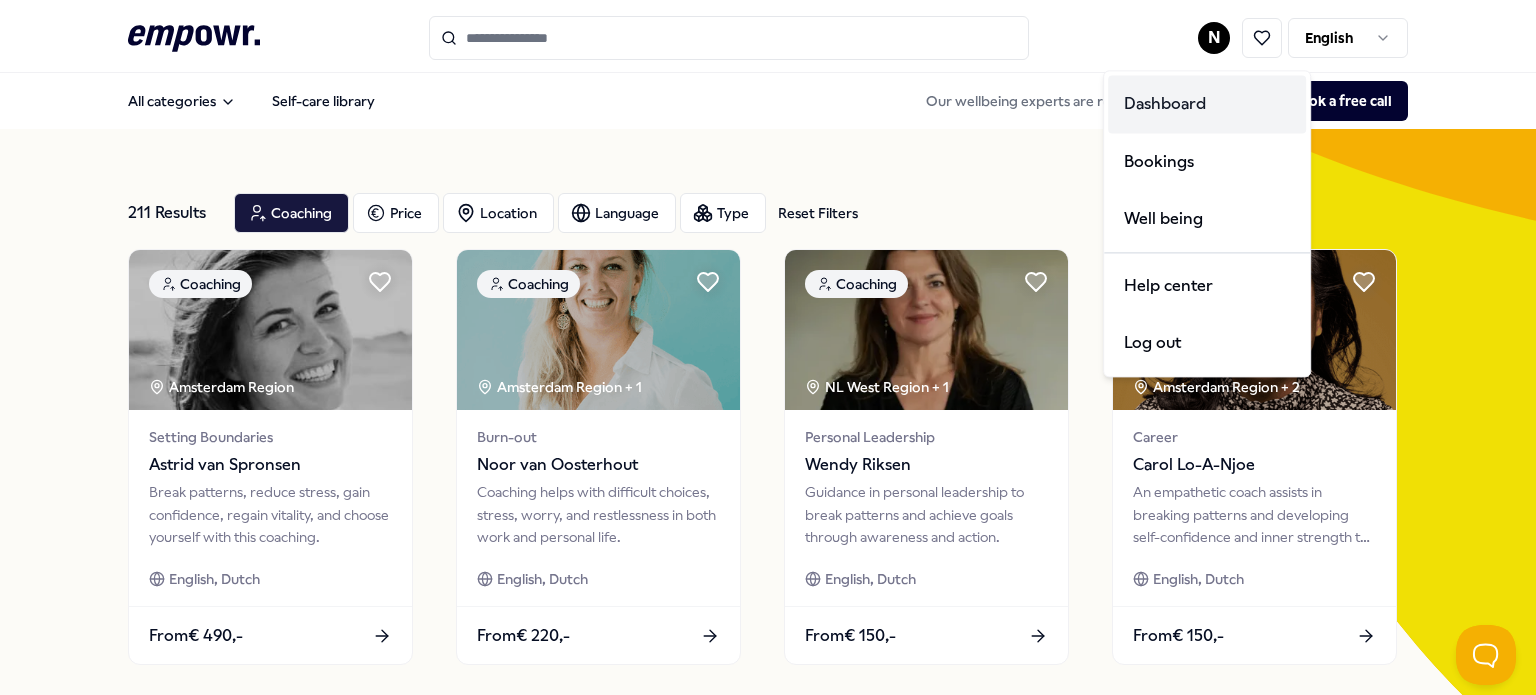 click on "Dashboard" at bounding box center [1207, 104] 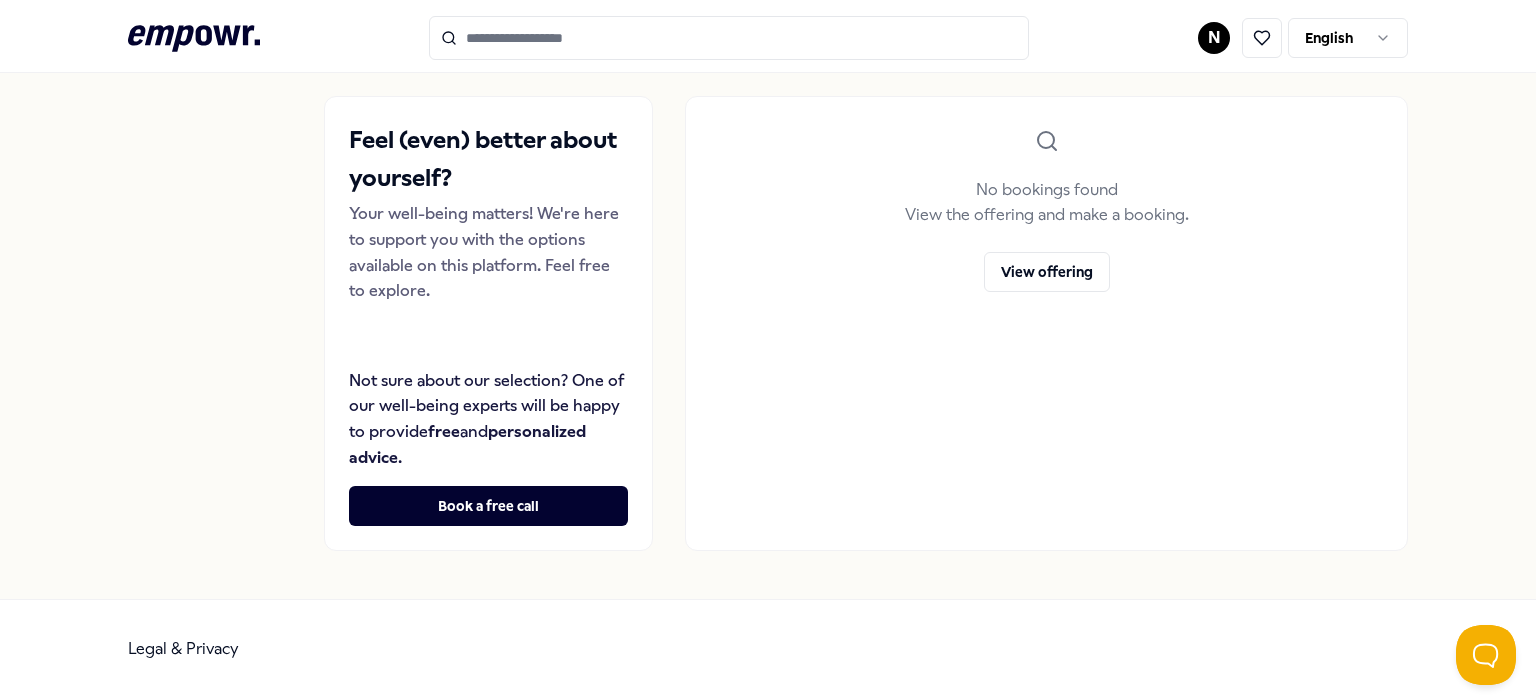 scroll, scrollTop: 230, scrollLeft: 0, axis: vertical 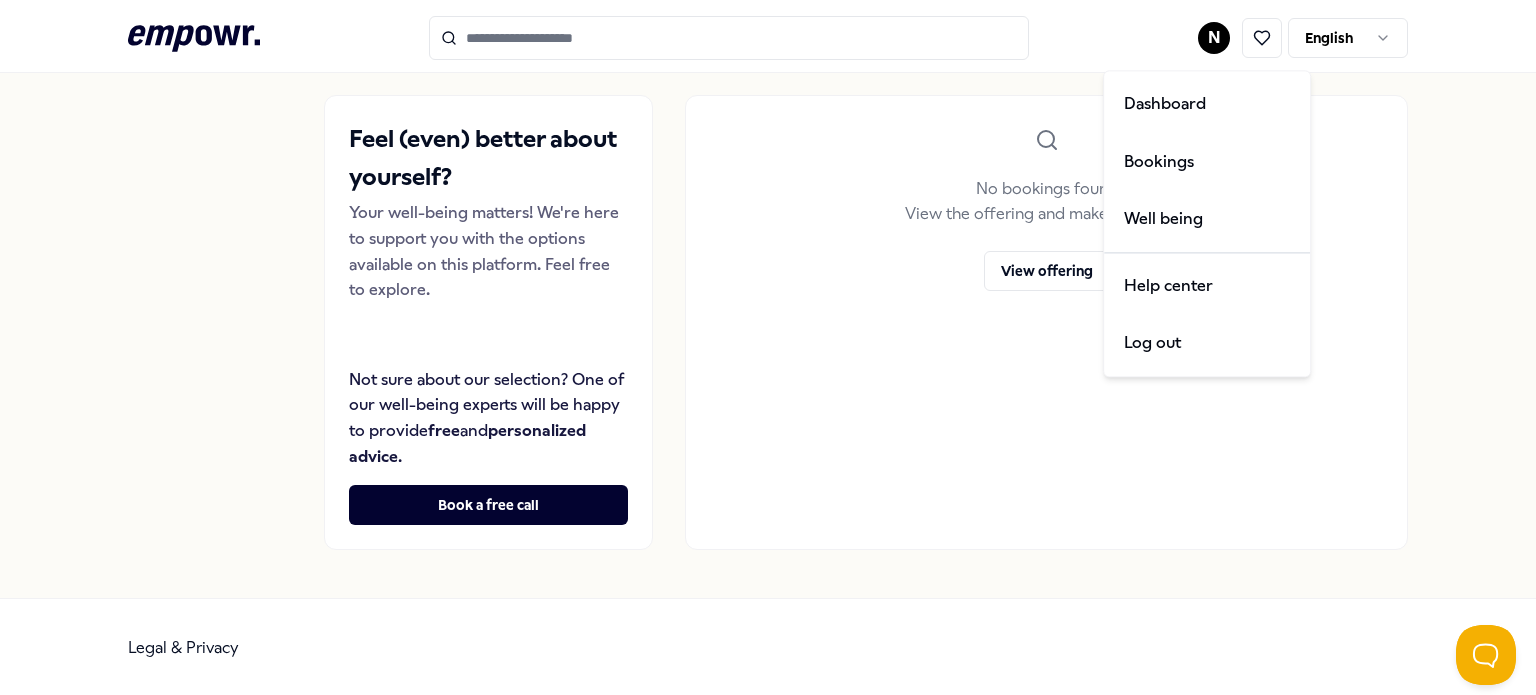 click on ".empowr-logo_svg__cls-1{fill:#03032f} N English [NAME] Dashboard Bookings Well-being Do you have questions or need support? Our senior coaches are ready to support you. Email support Book a discovery call Feel (even) better about yourself? Your well-being matters! We're here to support you with the options available on this platform. Feel free to explore. Not sure about our selection? One of our well-being experts will be happy to provide  free  and  personalized advice . Book a free call No bookings found View the offering and make a booking. View offering Legal & Privacy
Dashboard Bookings Well being Help center Log out" at bounding box center (768, 347) 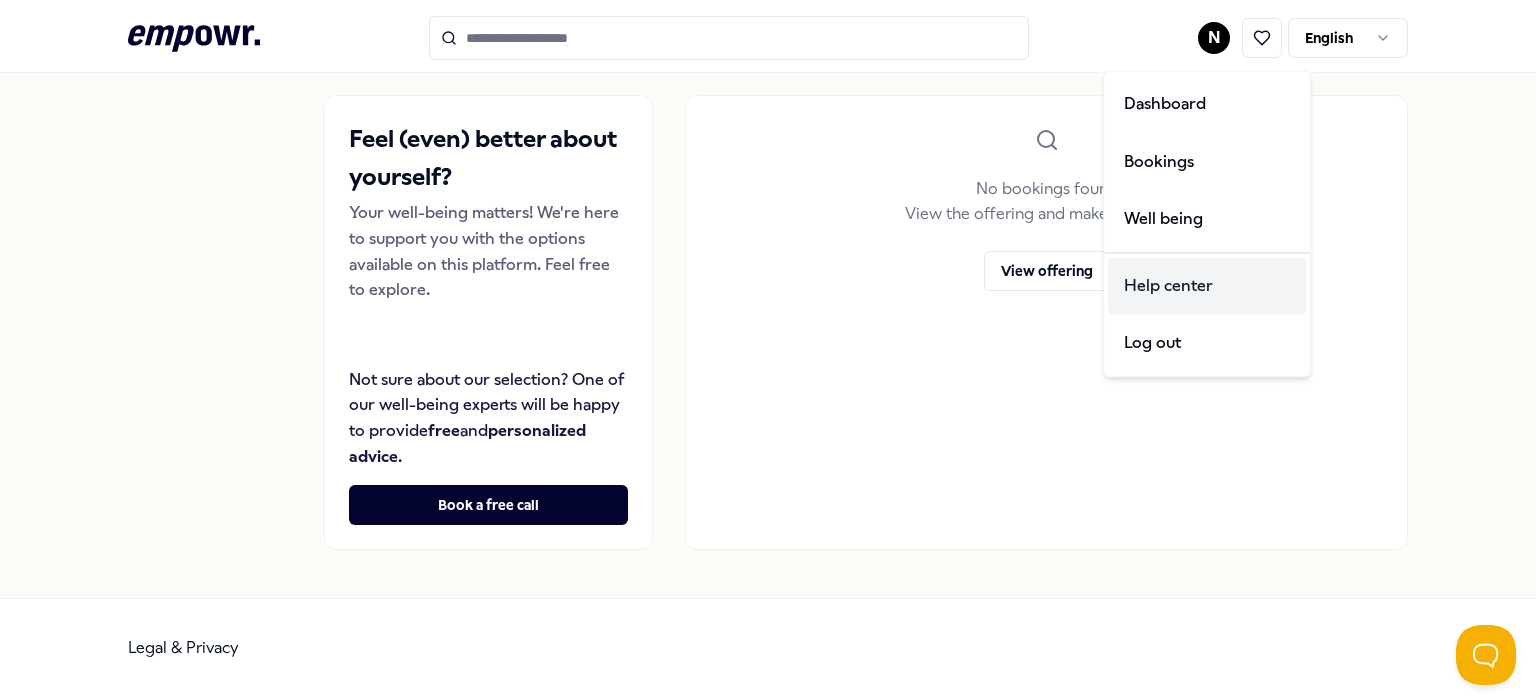 click on "Help center" at bounding box center [1207, 286] 